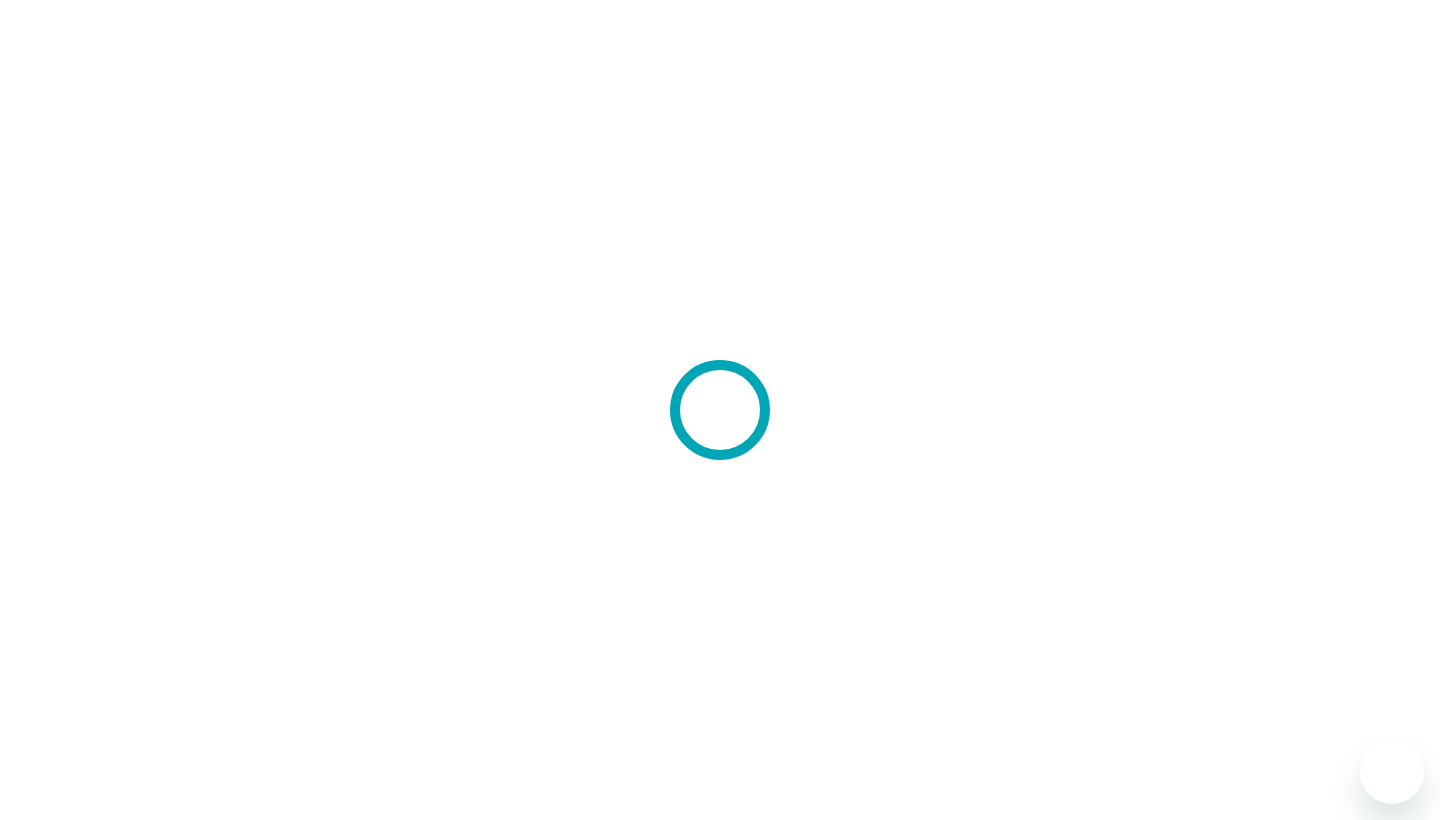 scroll, scrollTop: 0, scrollLeft: 0, axis: both 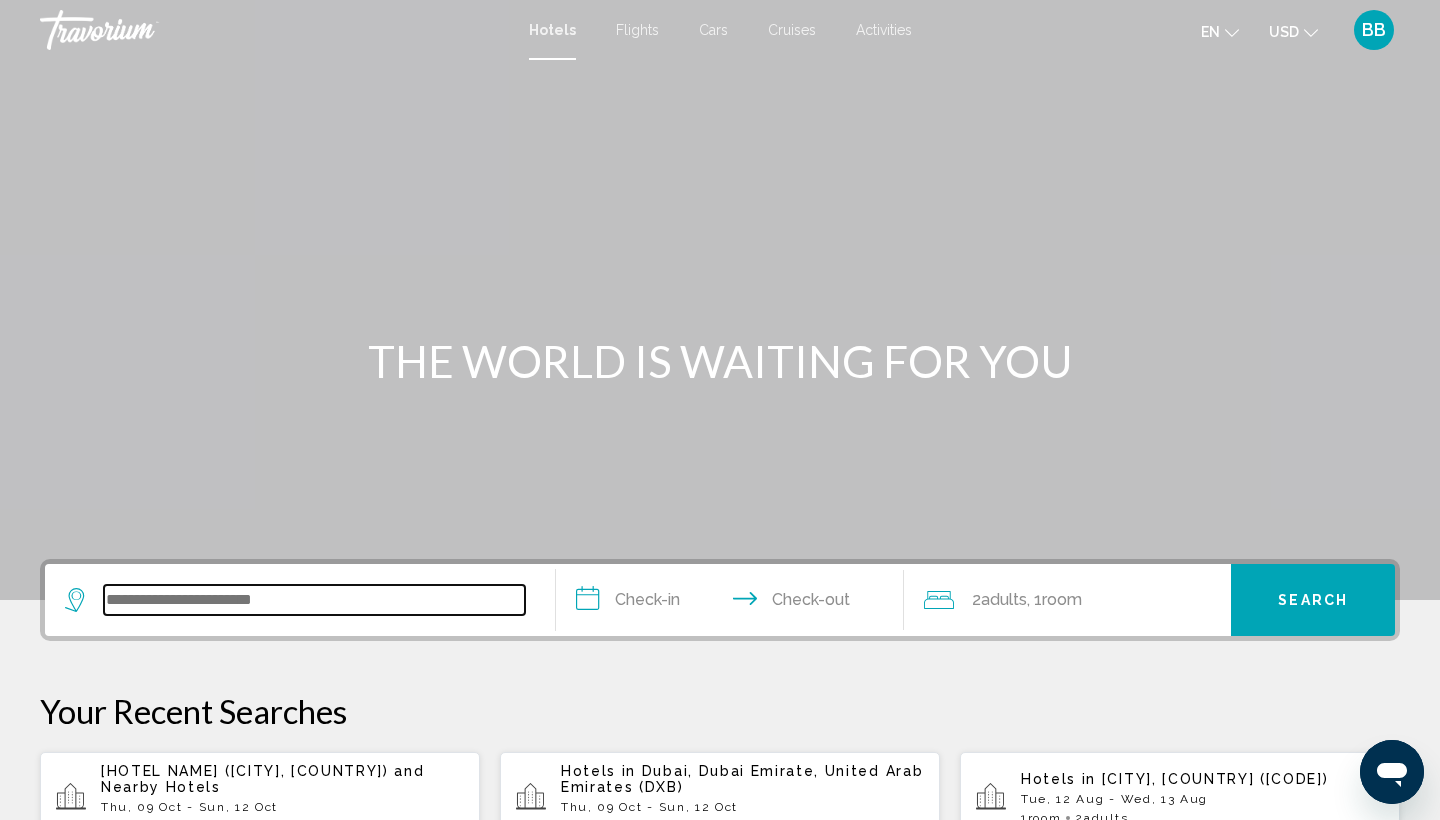 click at bounding box center [314, 600] 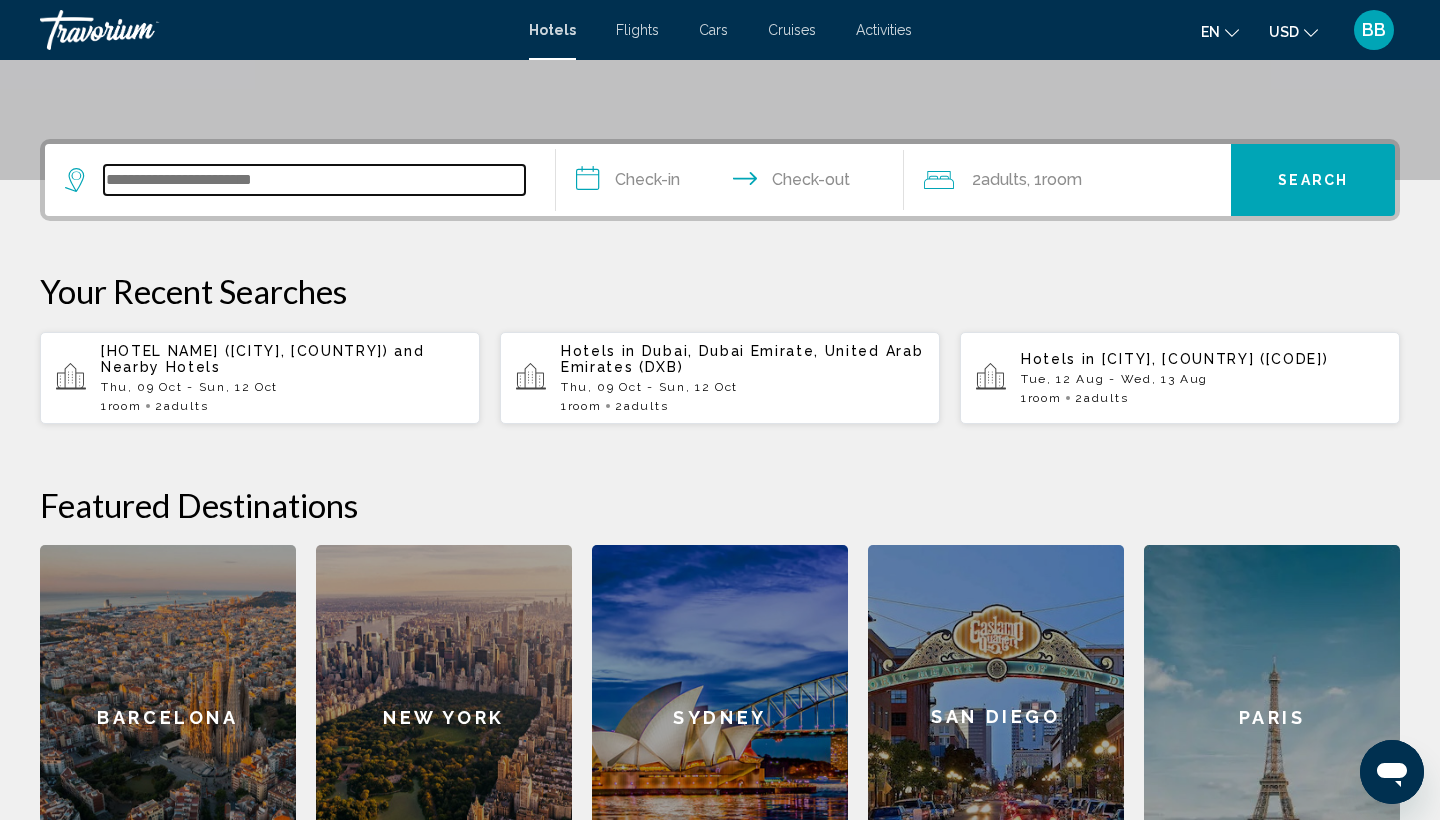 scroll, scrollTop: 494, scrollLeft: 0, axis: vertical 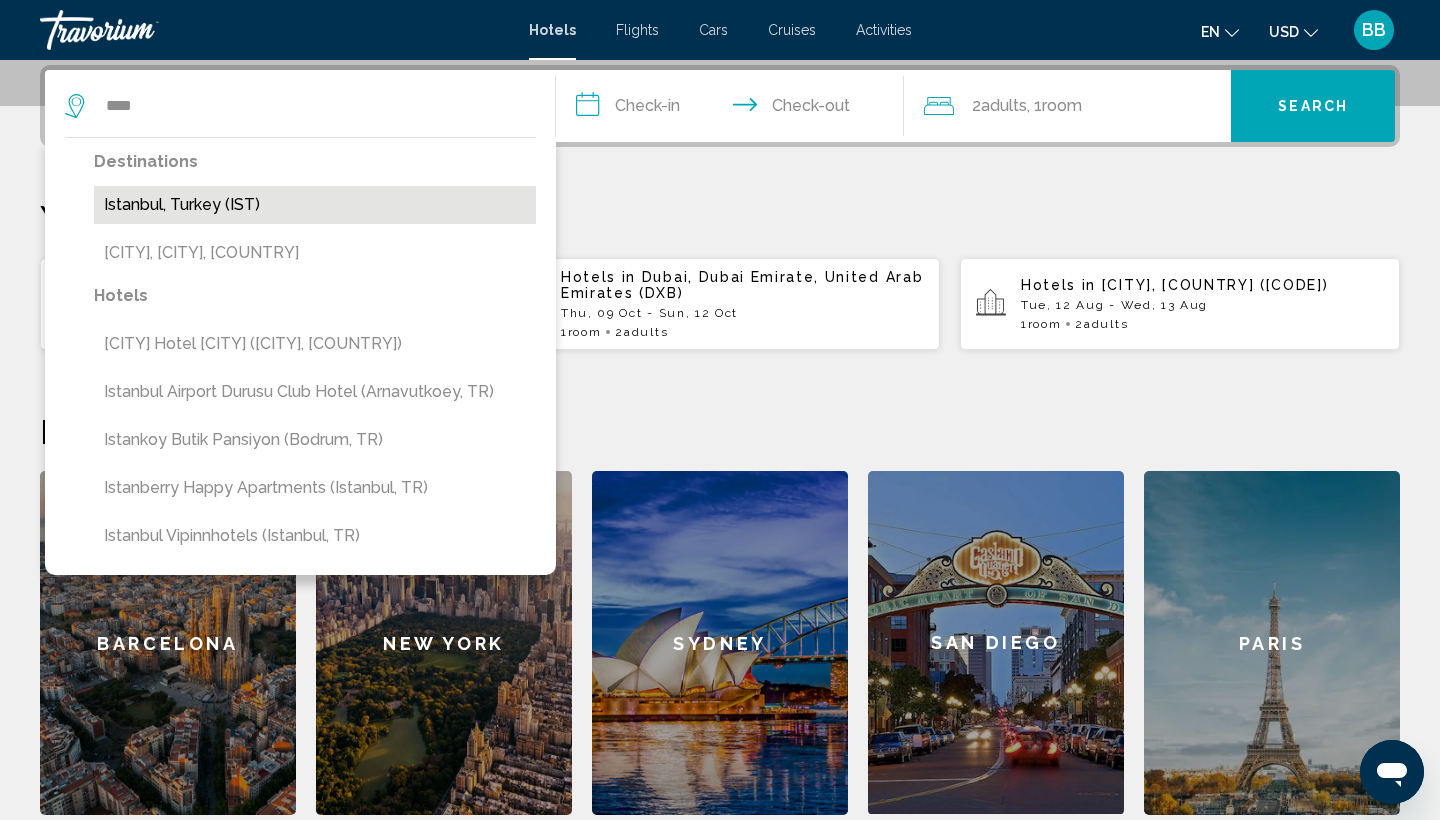 click on "Istanbul, Turkey (IST)" at bounding box center [315, 205] 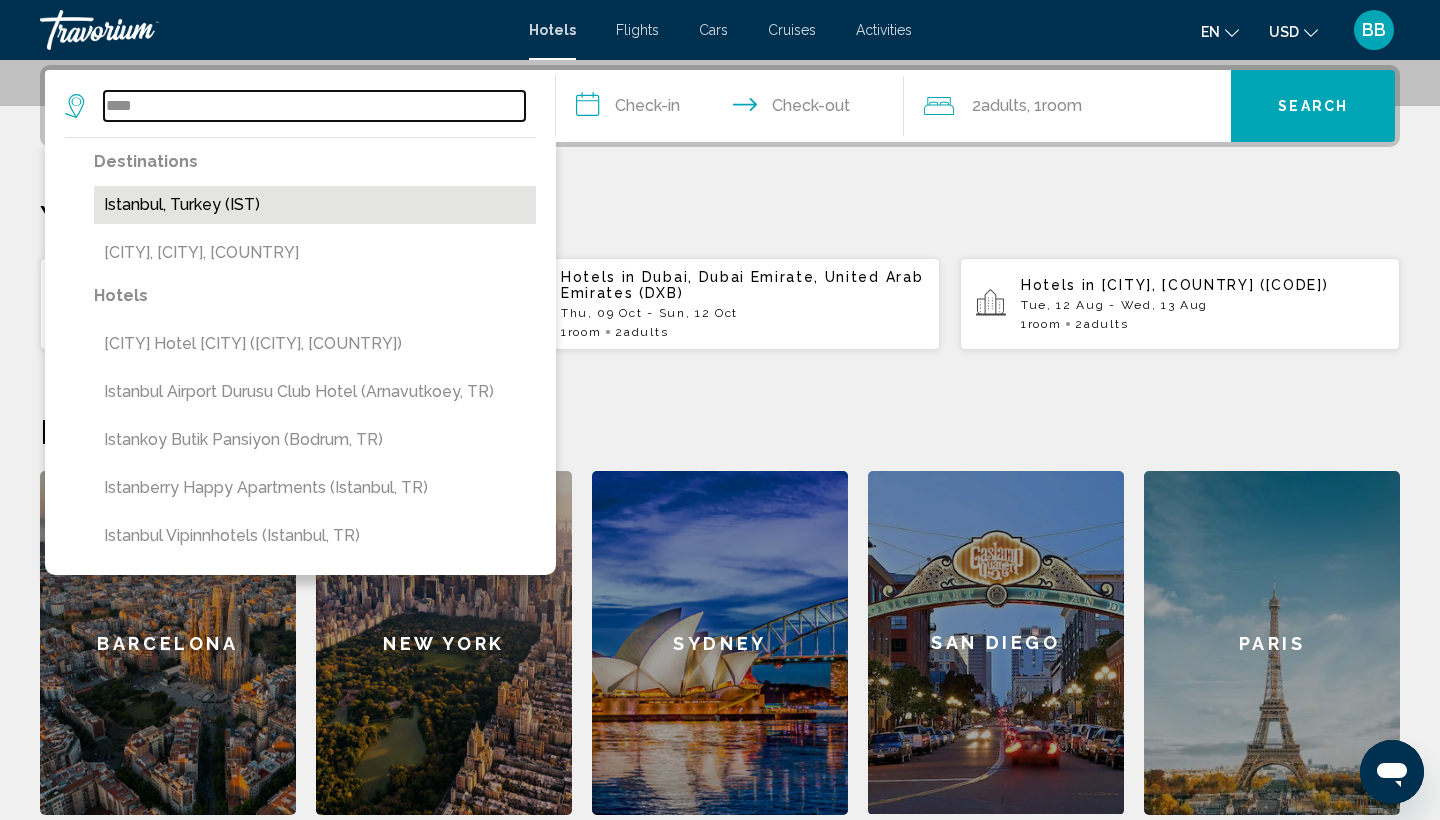 type on "**********" 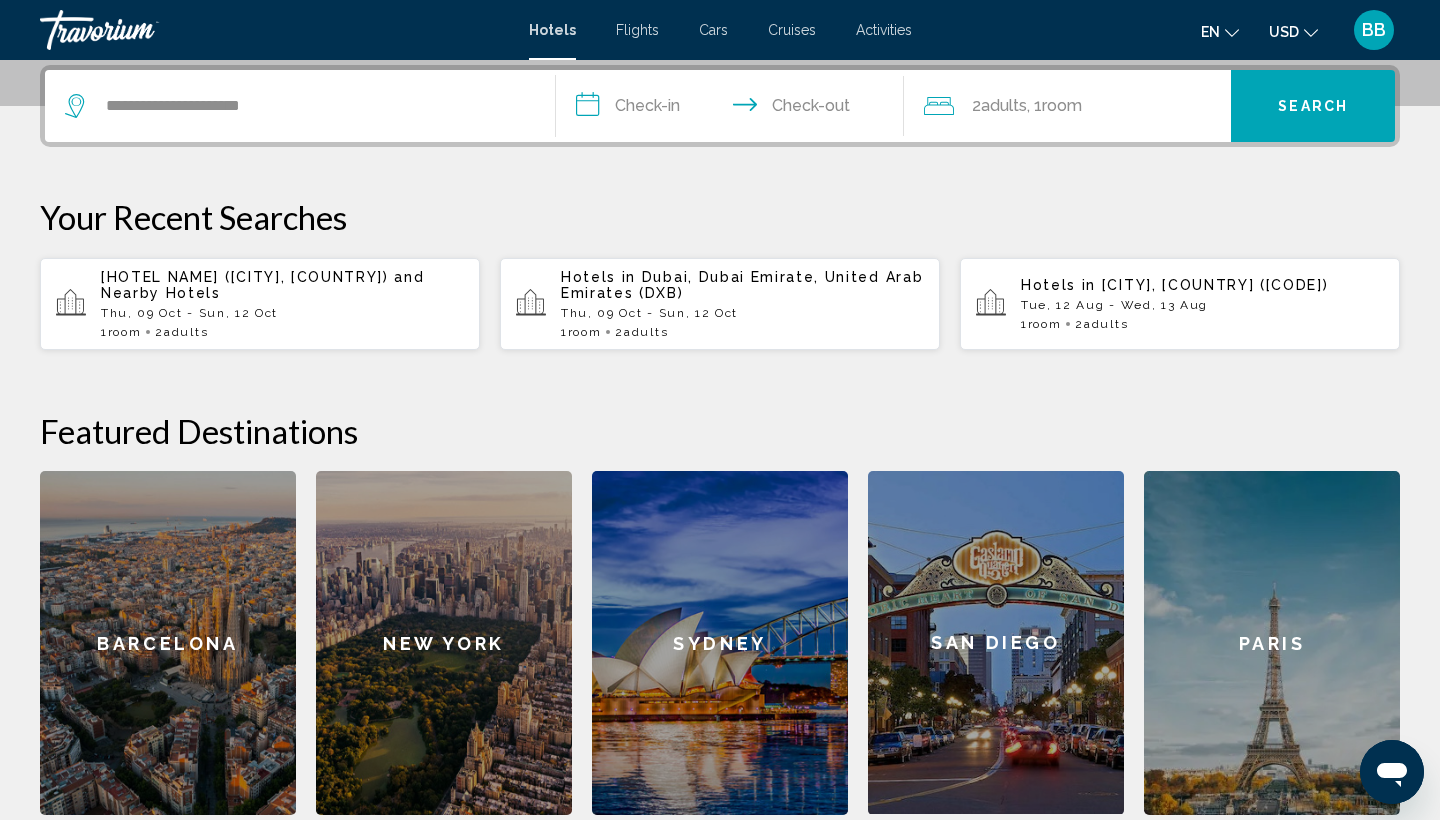 click on "**********" at bounding box center [734, 109] 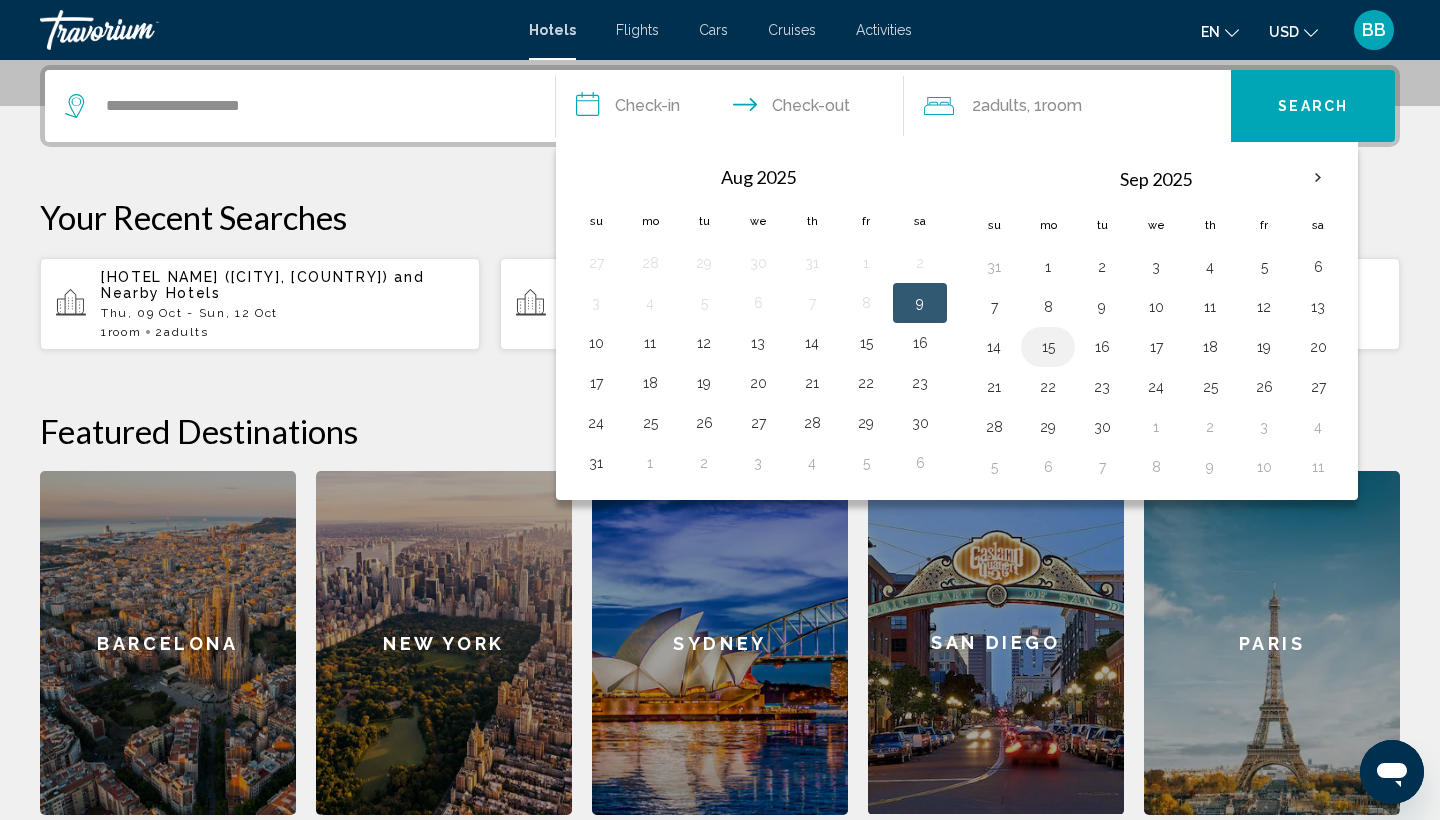 click on "15" at bounding box center [1048, 347] 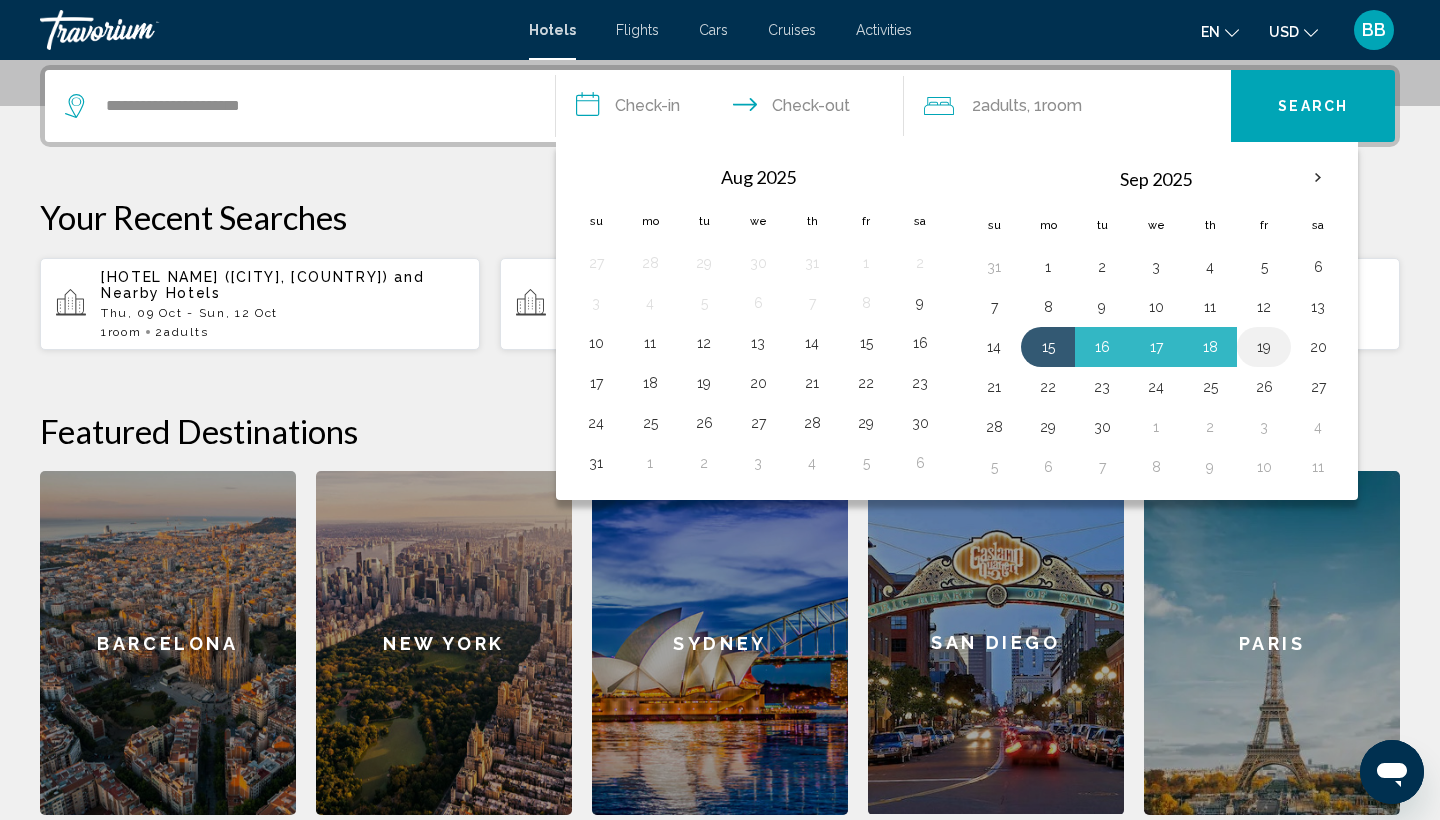 click on "19" at bounding box center [1264, 347] 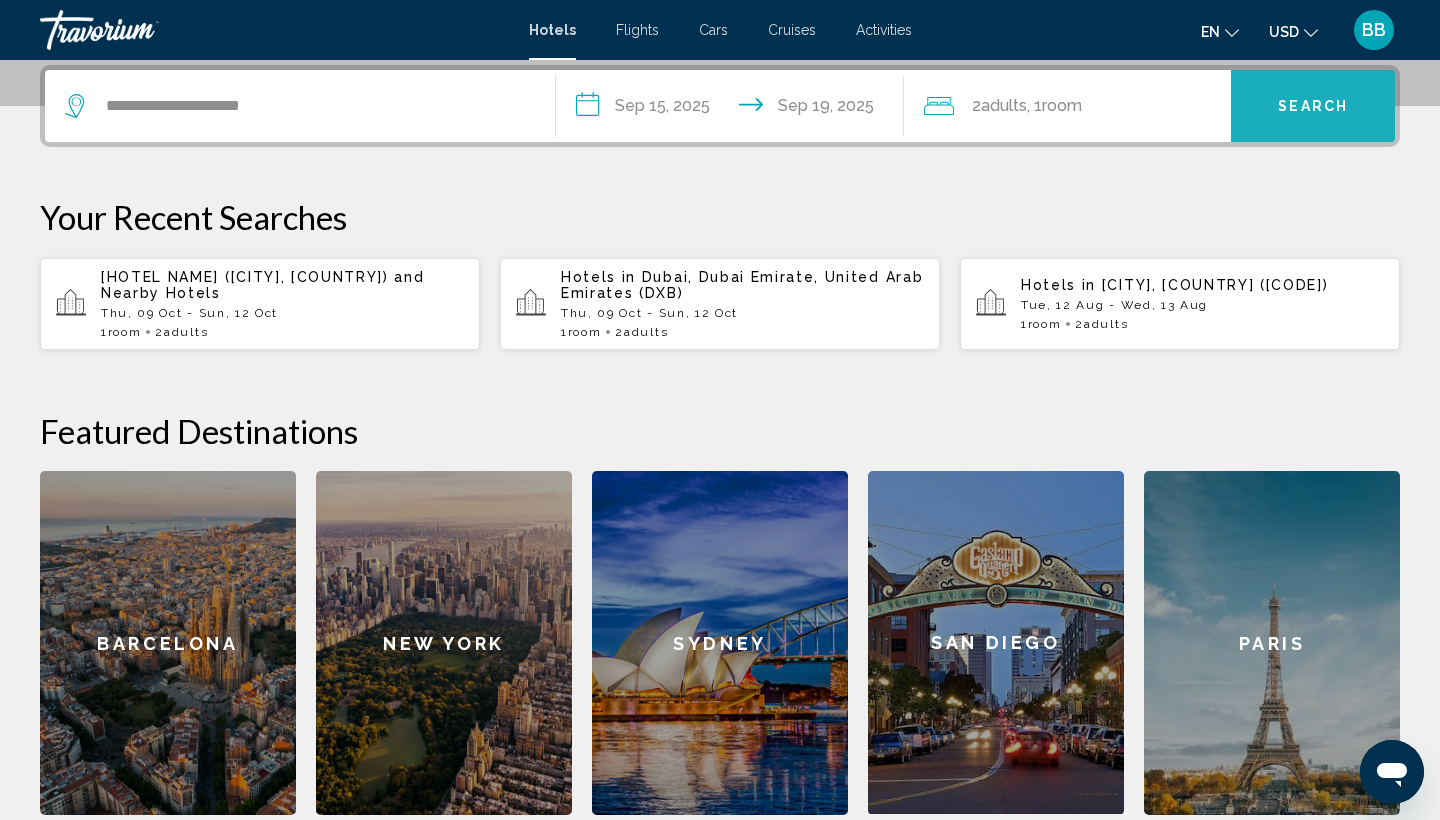 click on "Search" at bounding box center (1313, 107) 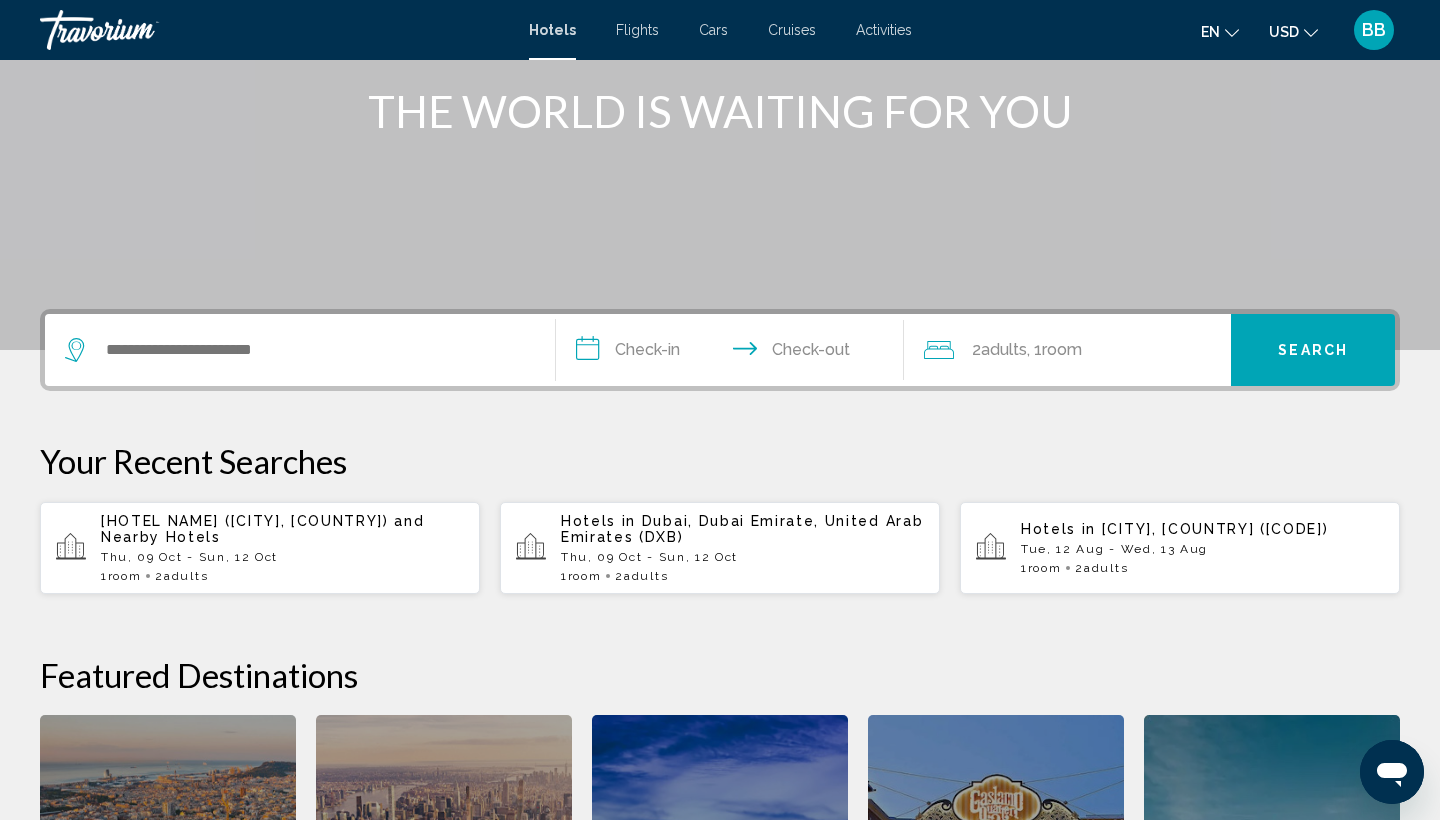 scroll, scrollTop: 252, scrollLeft: 0, axis: vertical 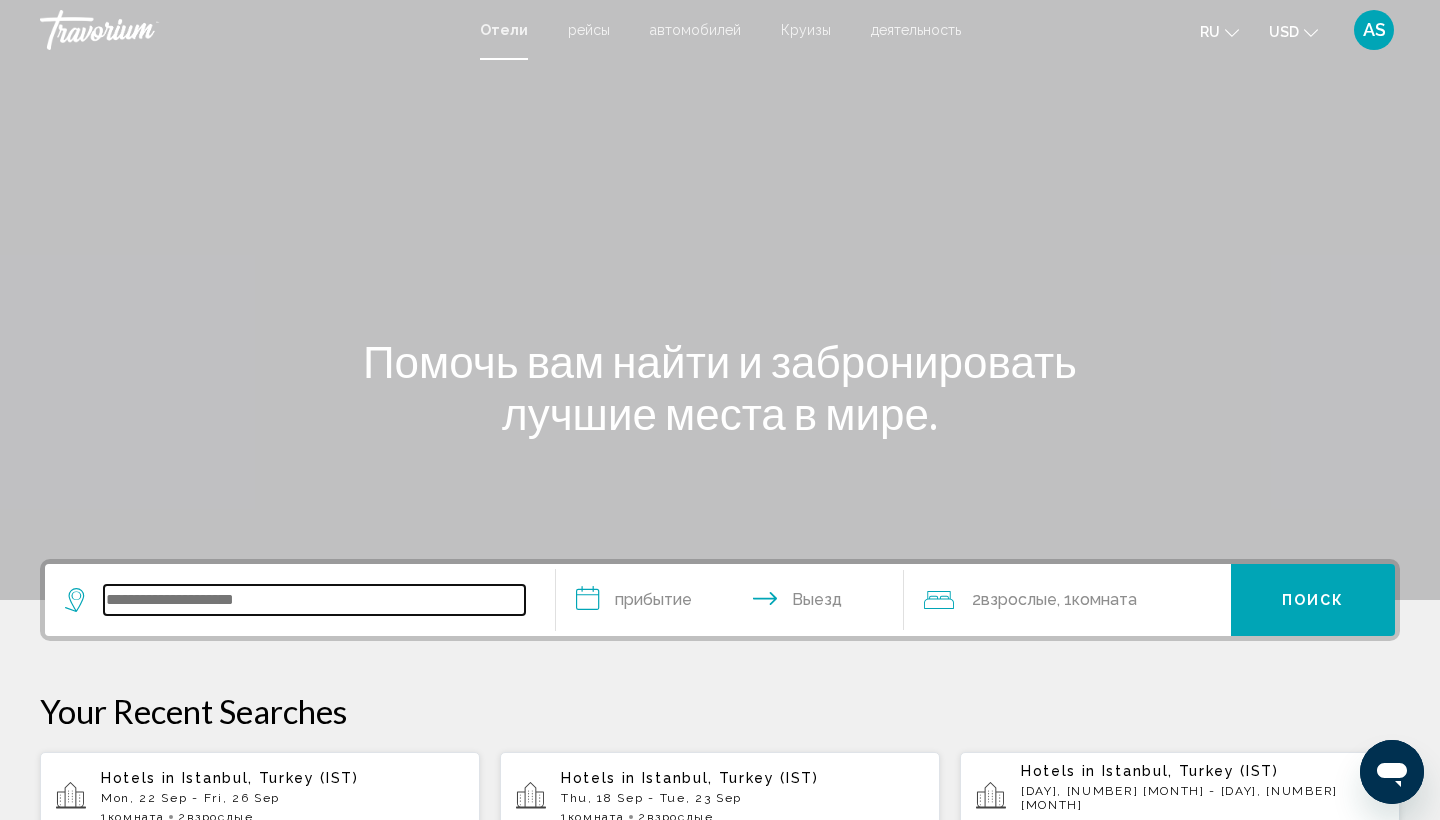 click at bounding box center (314, 600) 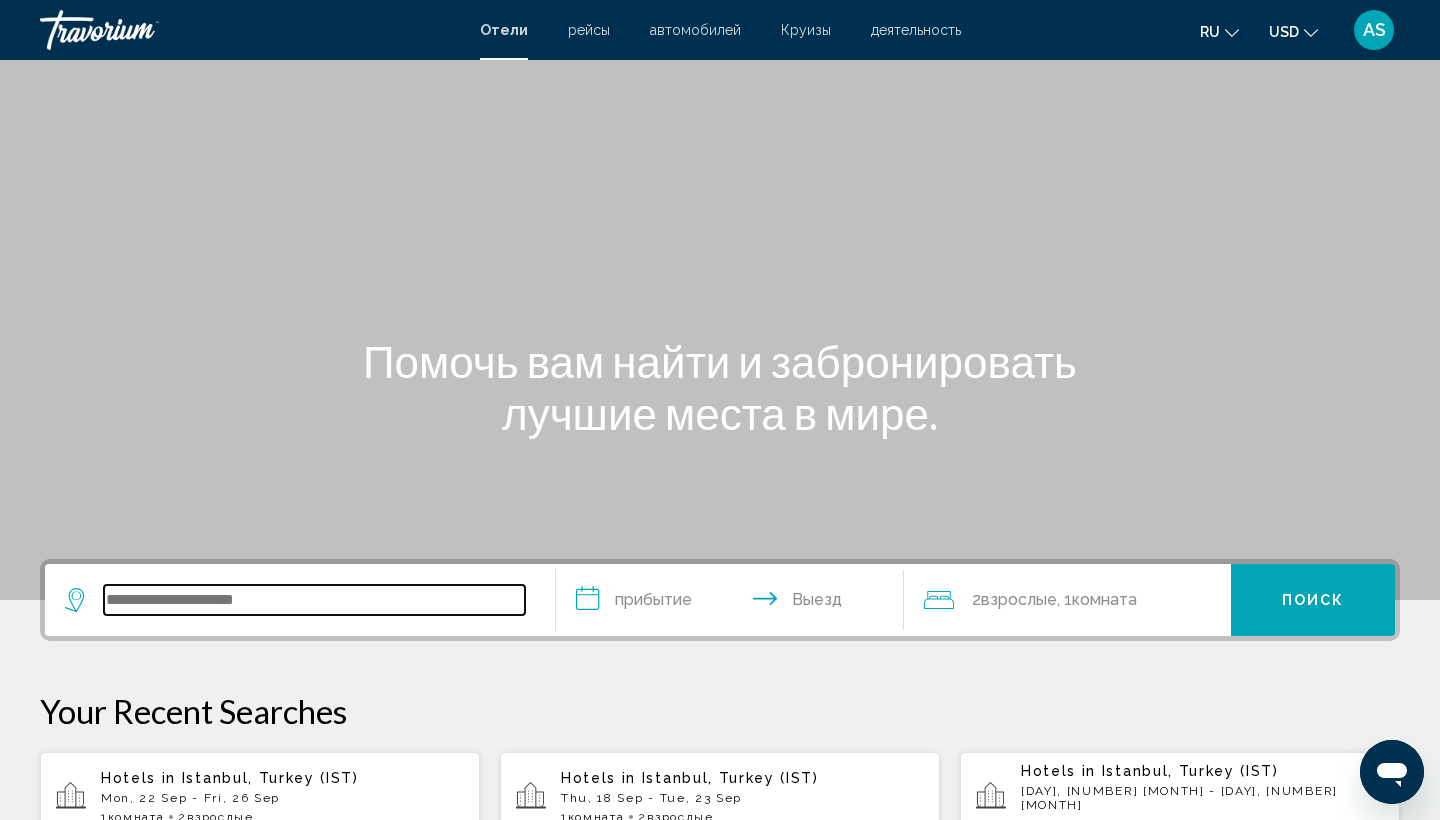 scroll, scrollTop: 494, scrollLeft: 0, axis: vertical 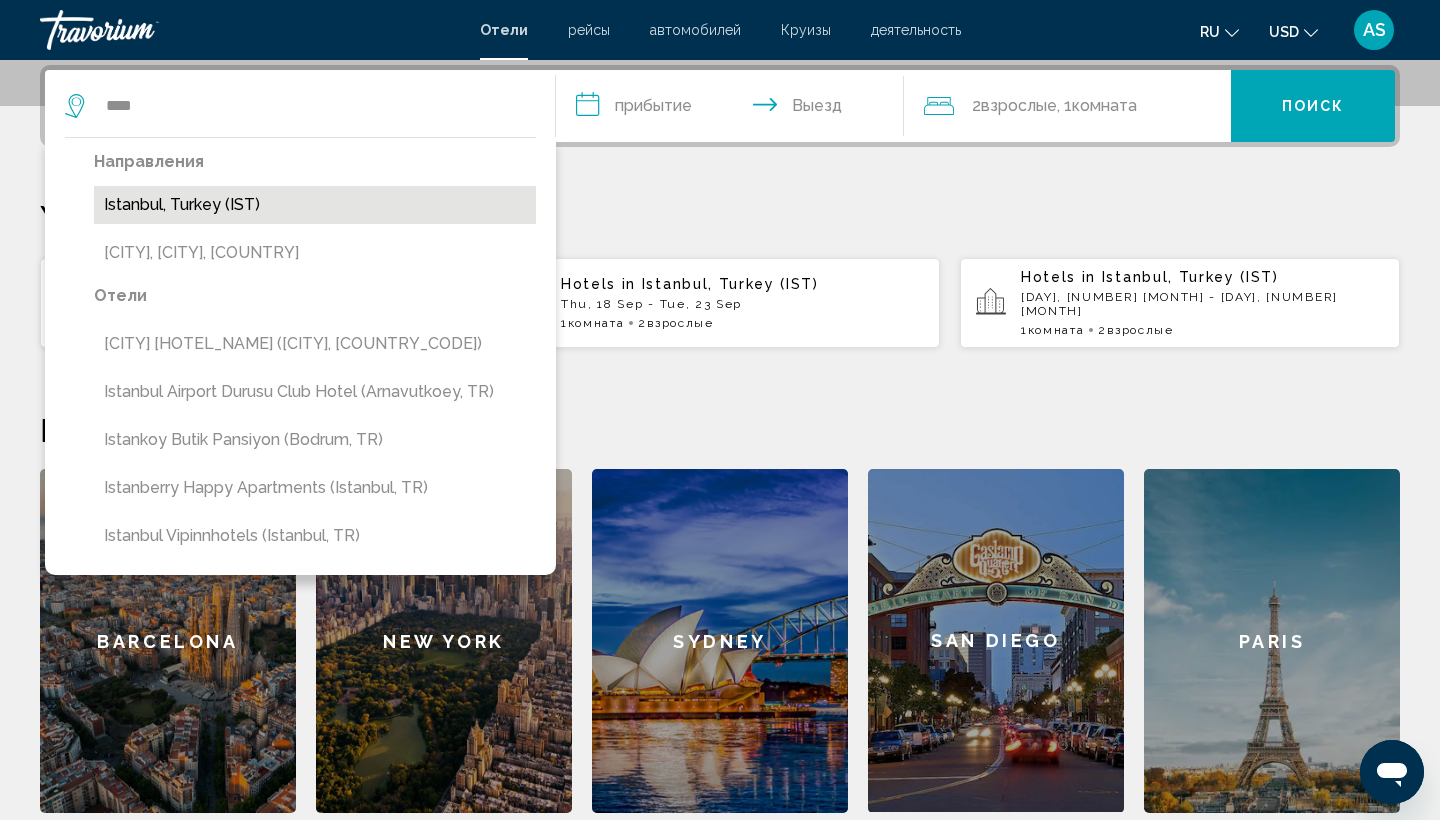 click on "Istanbul, Turkey (IST)" at bounding box center [315, 205] 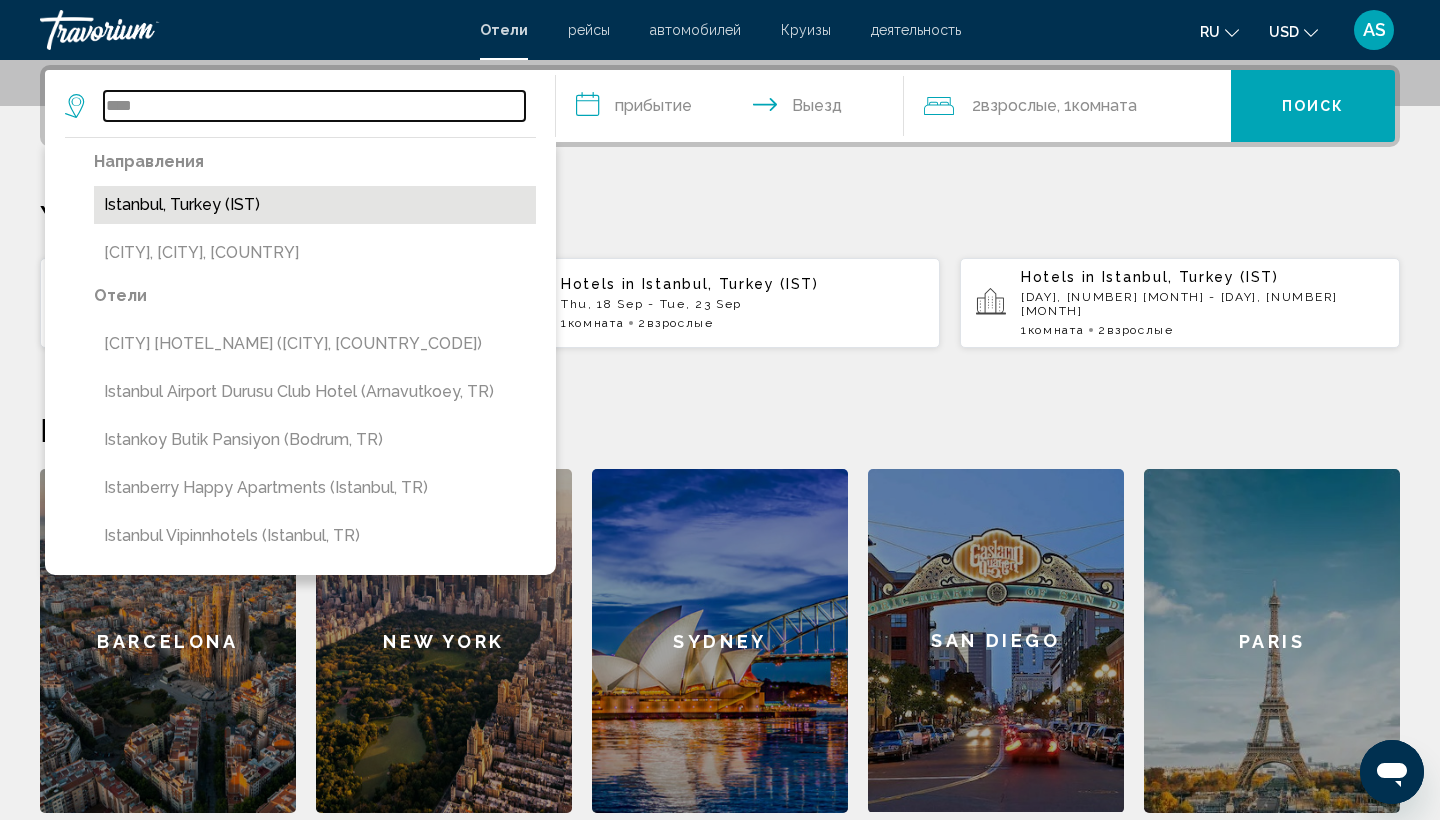 type on "**********" 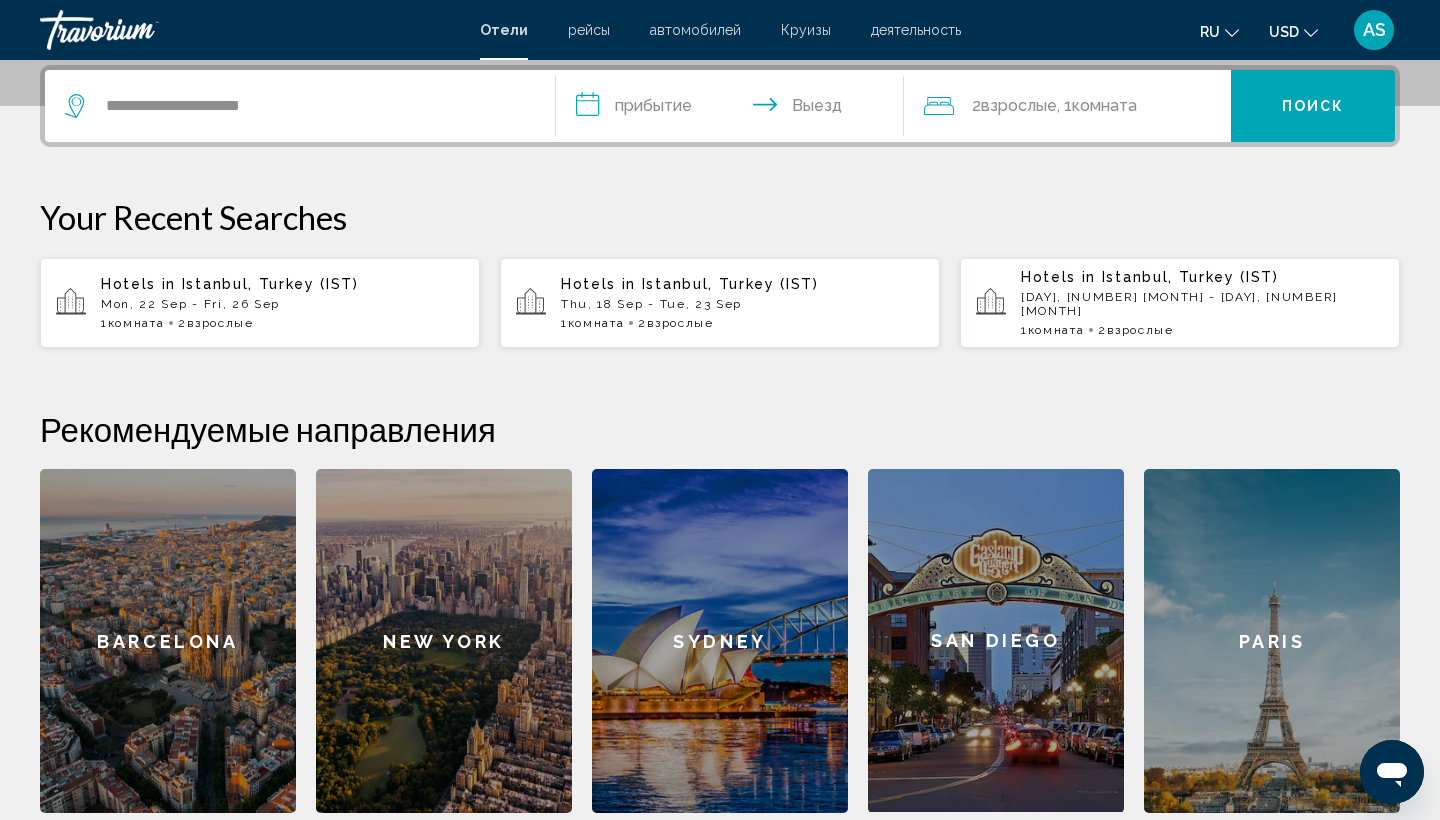 click on "**********" at bounding box center (734, 109) 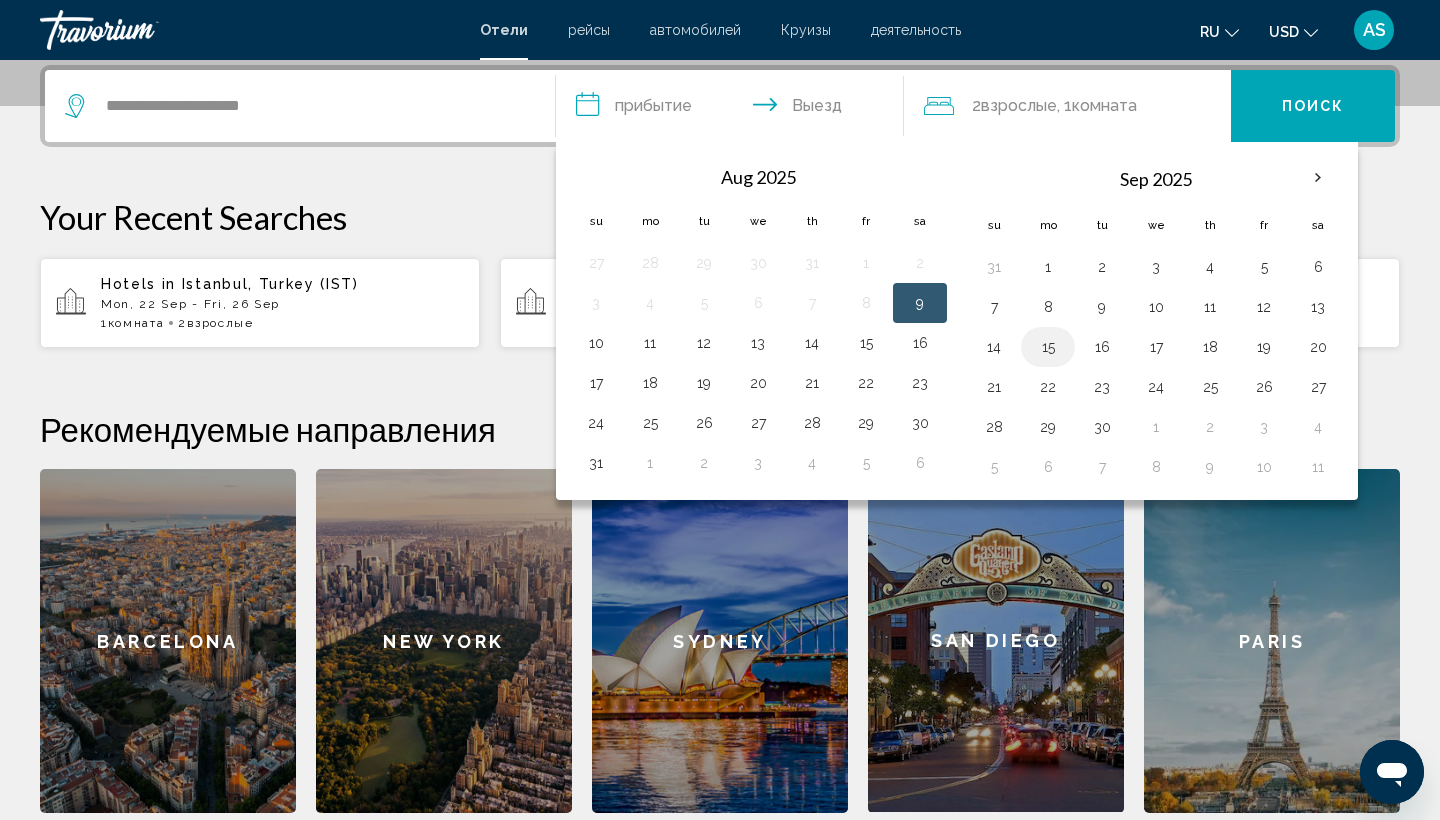 click on "15" at bounding box center [1048, 347] 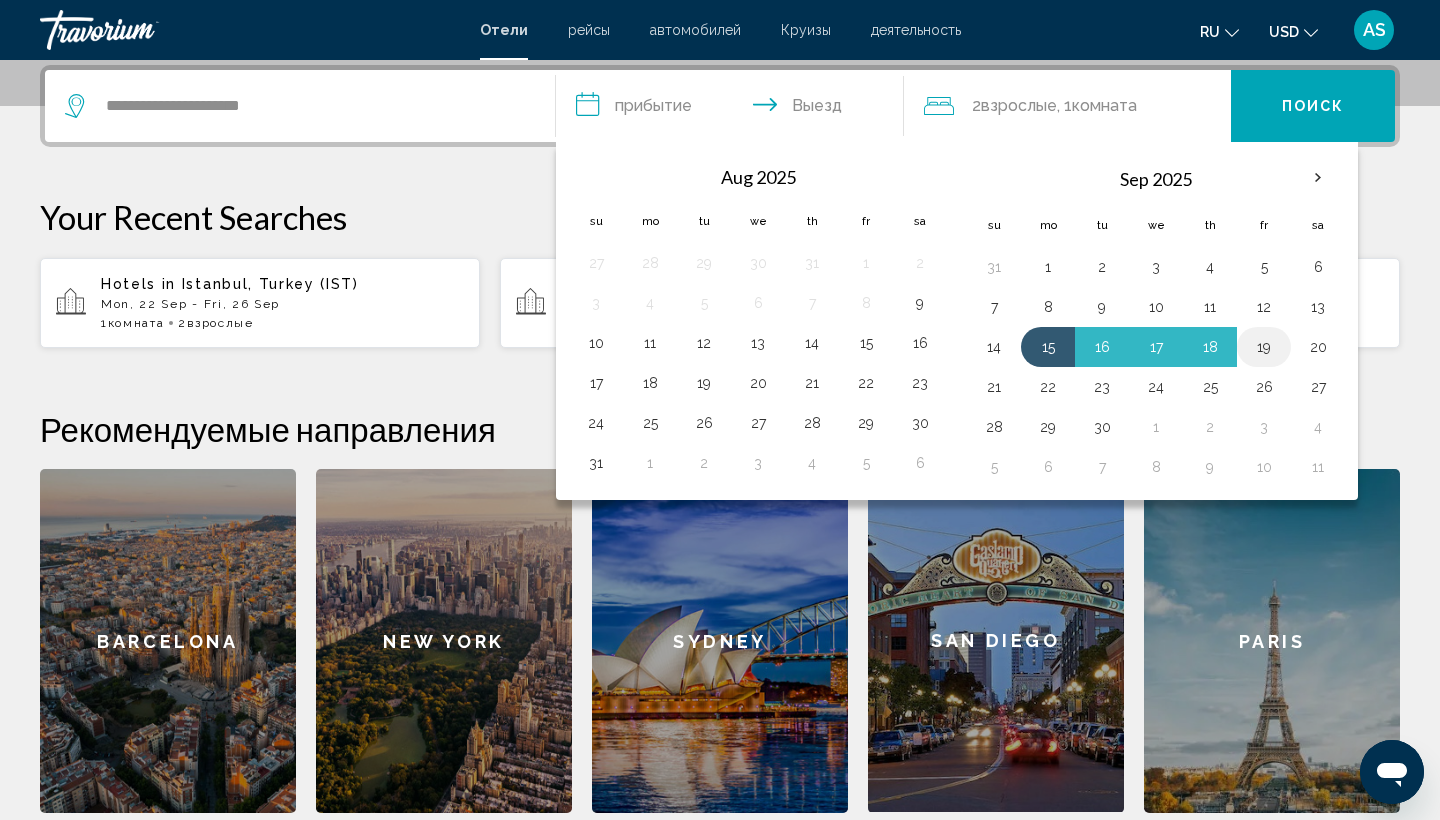 click on "19" at bounding box center [1264, 347] 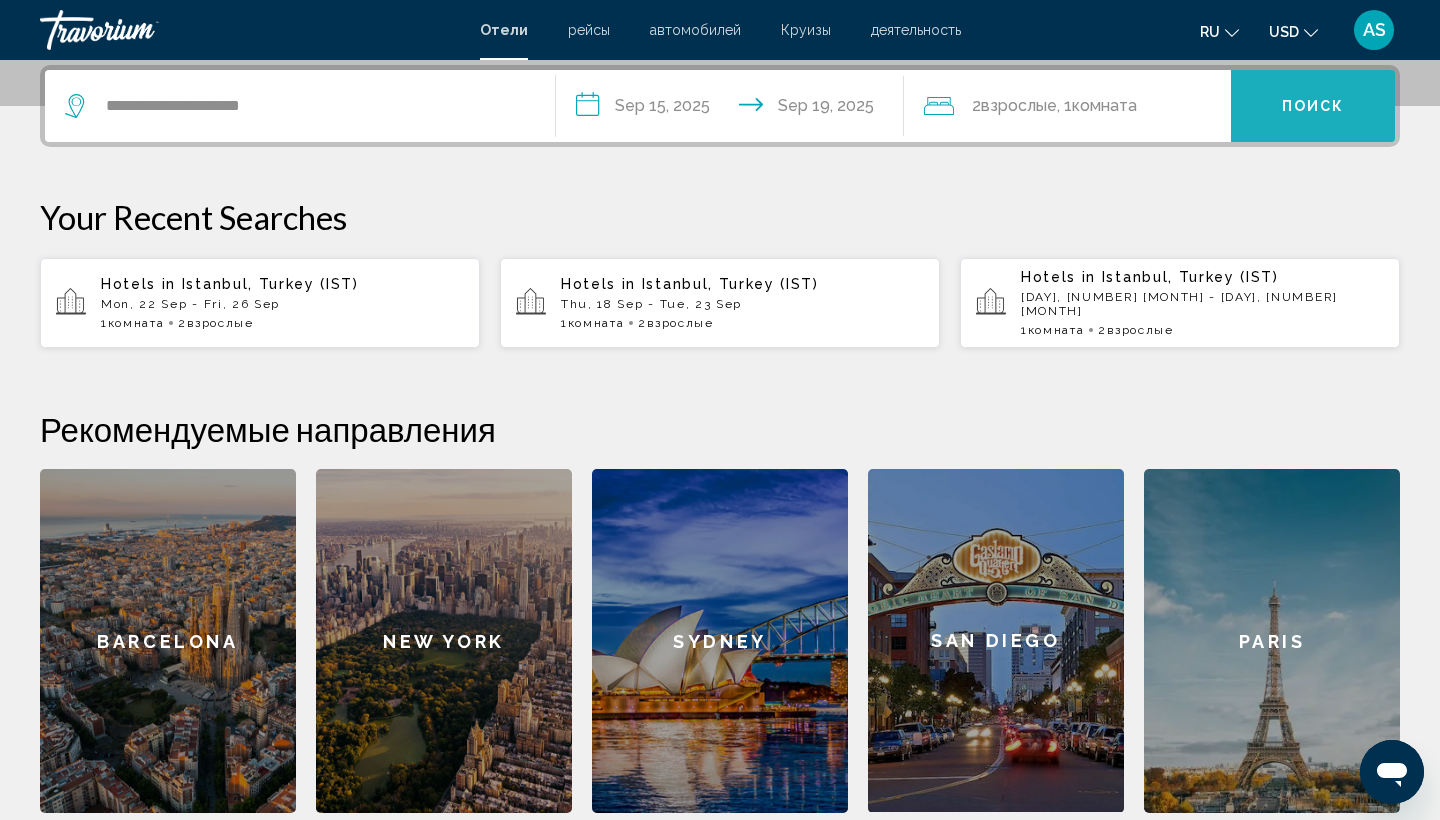 click on "Поиск" at bounding box center [1313, 107] 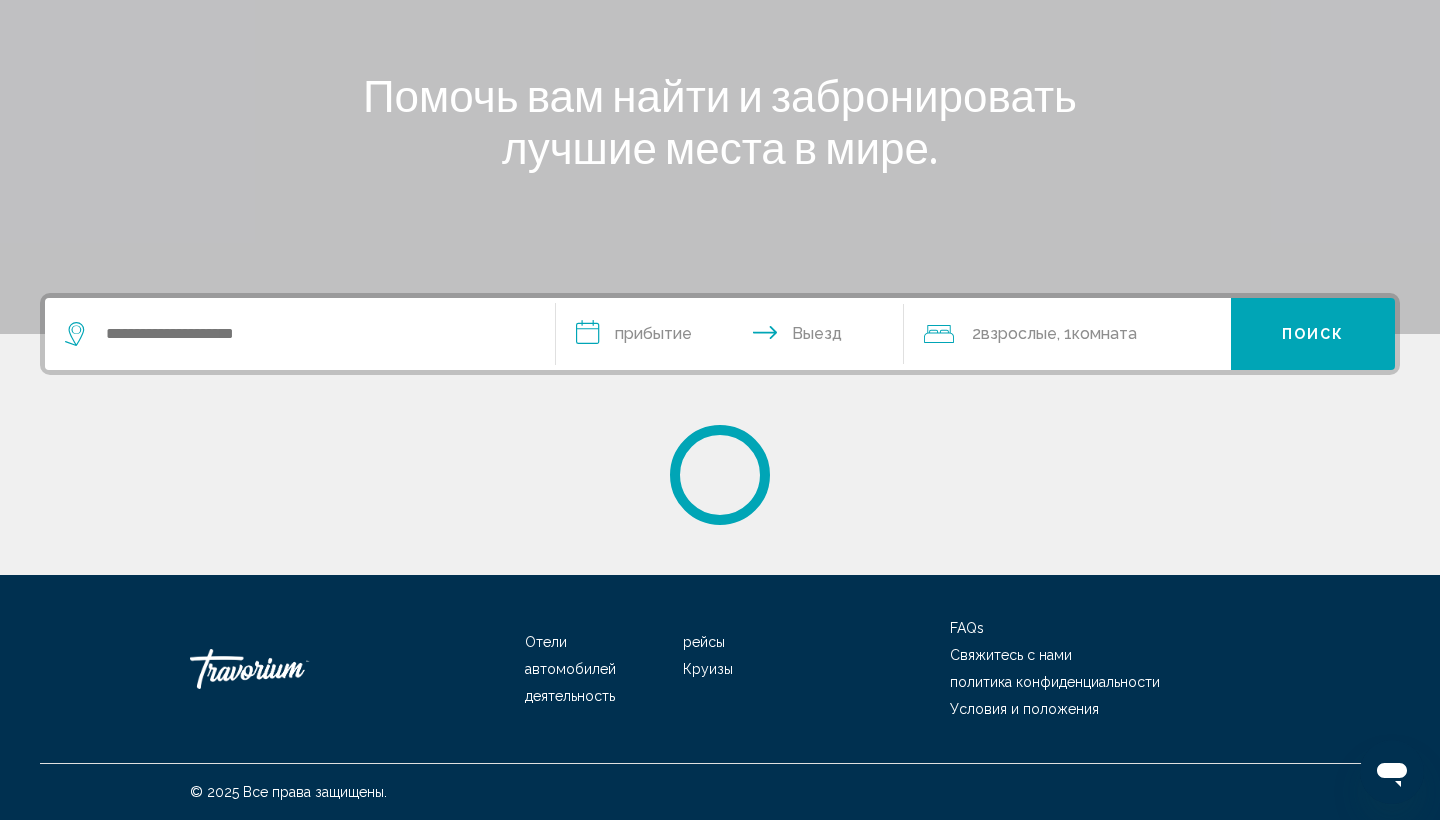 scroll, scrollTop: 0, scrollLeft: 0, axis: both 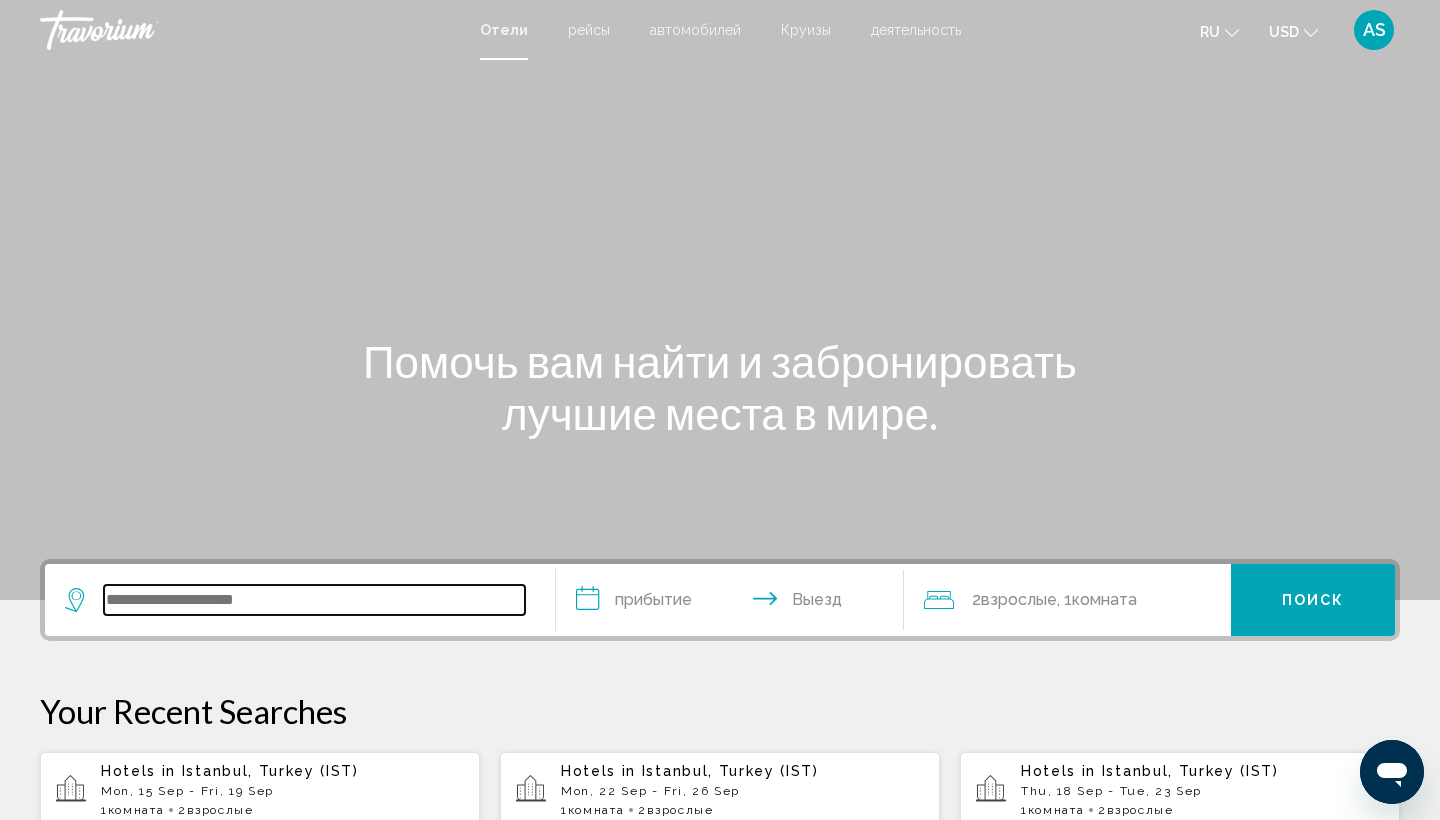 click at bounding box center (314, 600) 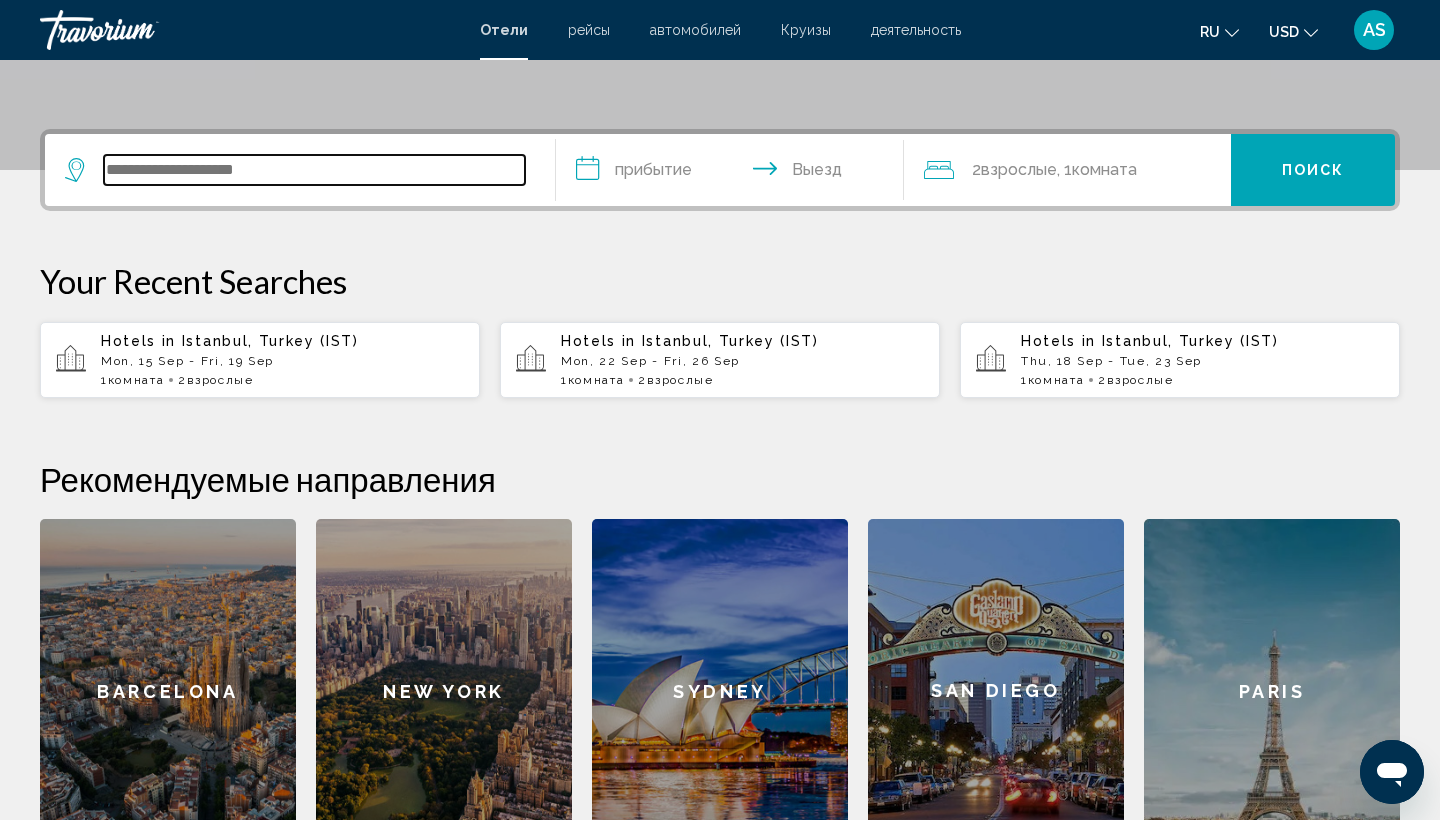 scroll, scrollTop: 494, scrollLeft: 0, axis: vertical 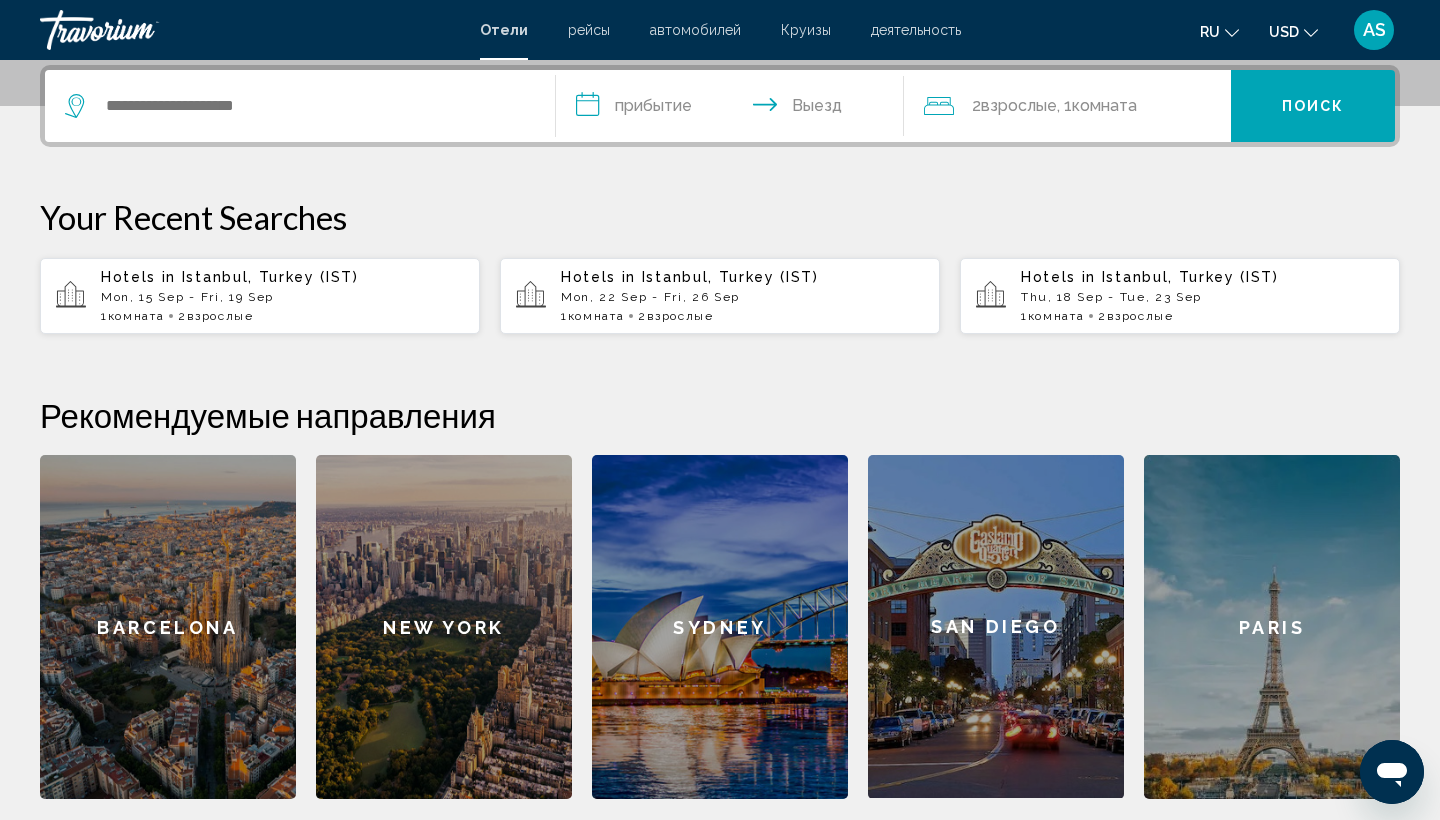 click on "Hotels in    [CITY], [COUNTRY] ([CODE])  Mon, 15 Sep - Fri, 19 Sep  1  Комната номера 2  Взрослый Взрослые" at bounding box center [282, 296] 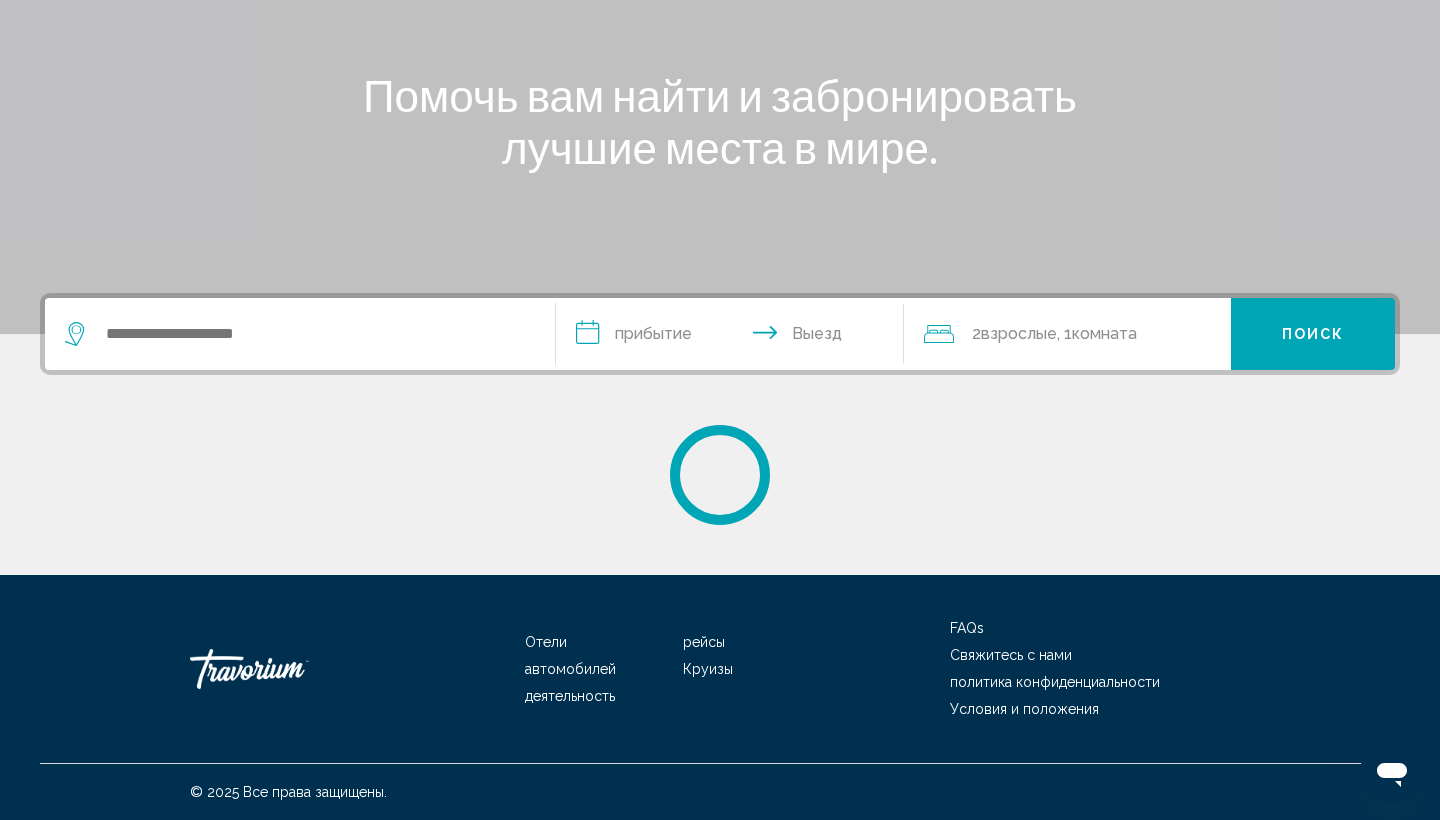 scroll, scrollTop: 0, scrollLeft: 0, axis: both 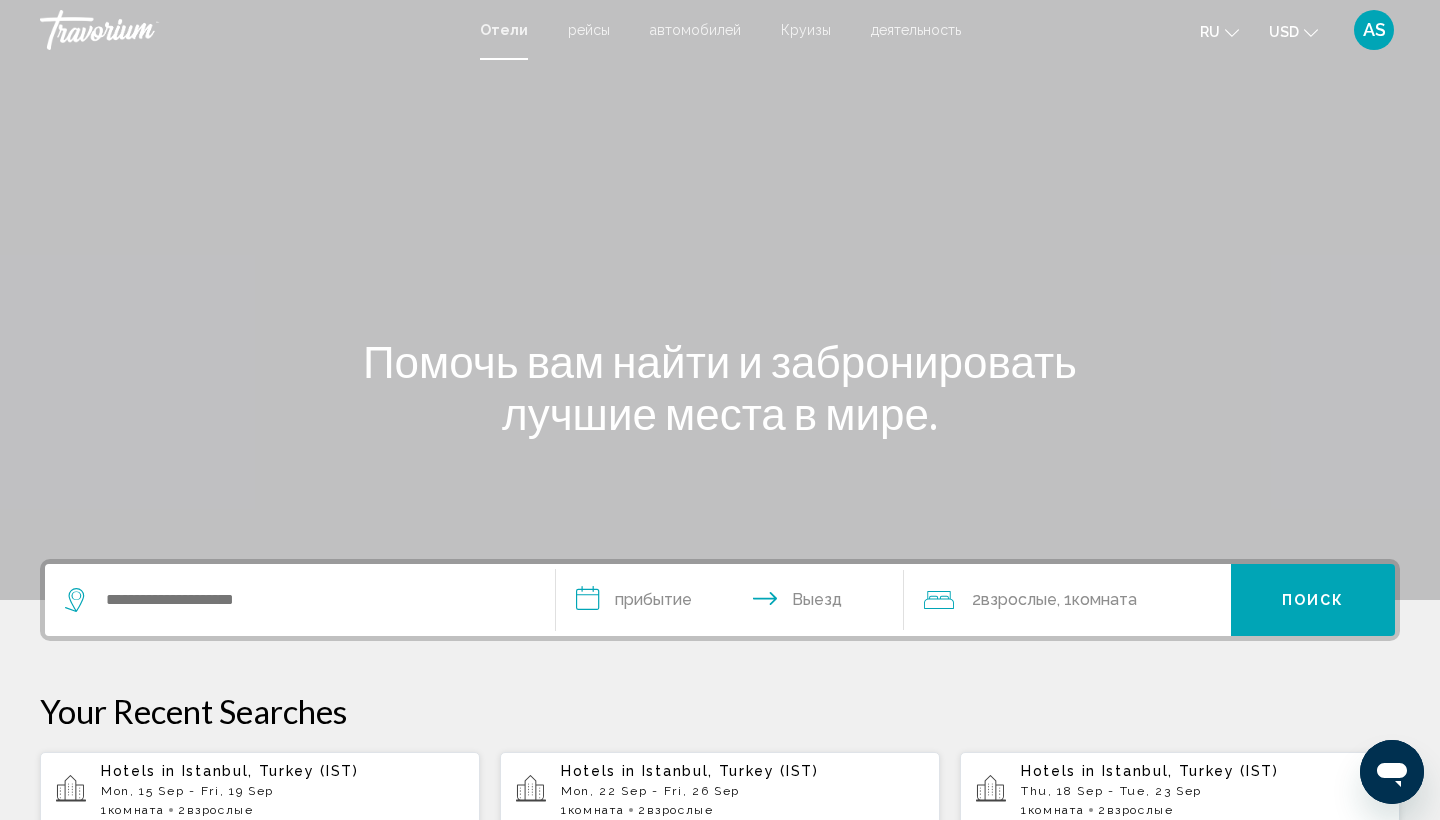 click on "Mon, 15 Sep - Fri, 19 Sep" at bounding box center (282, 791) 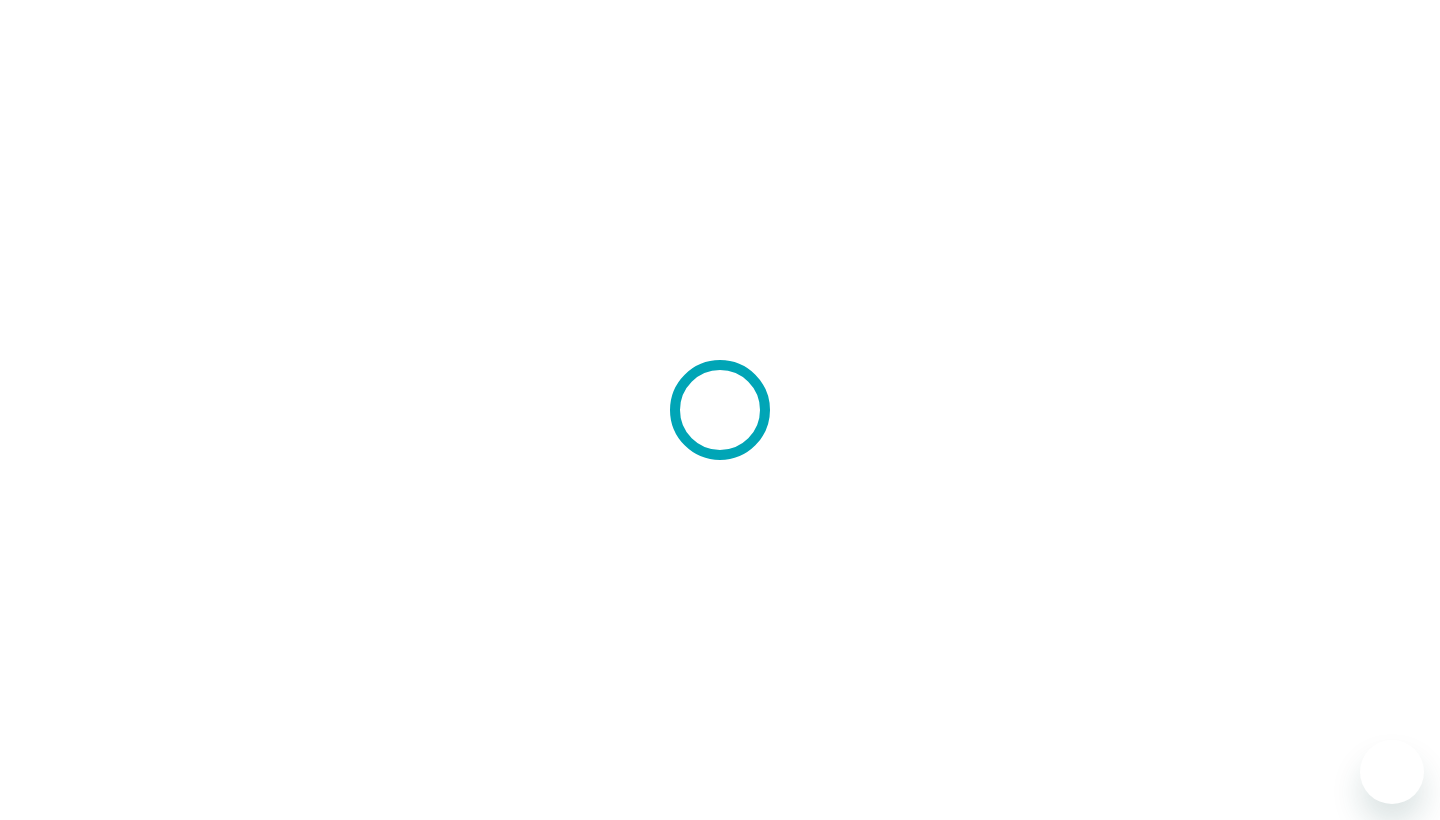scroll, scrollTop: 0, scrollLeft: 0, axis: both 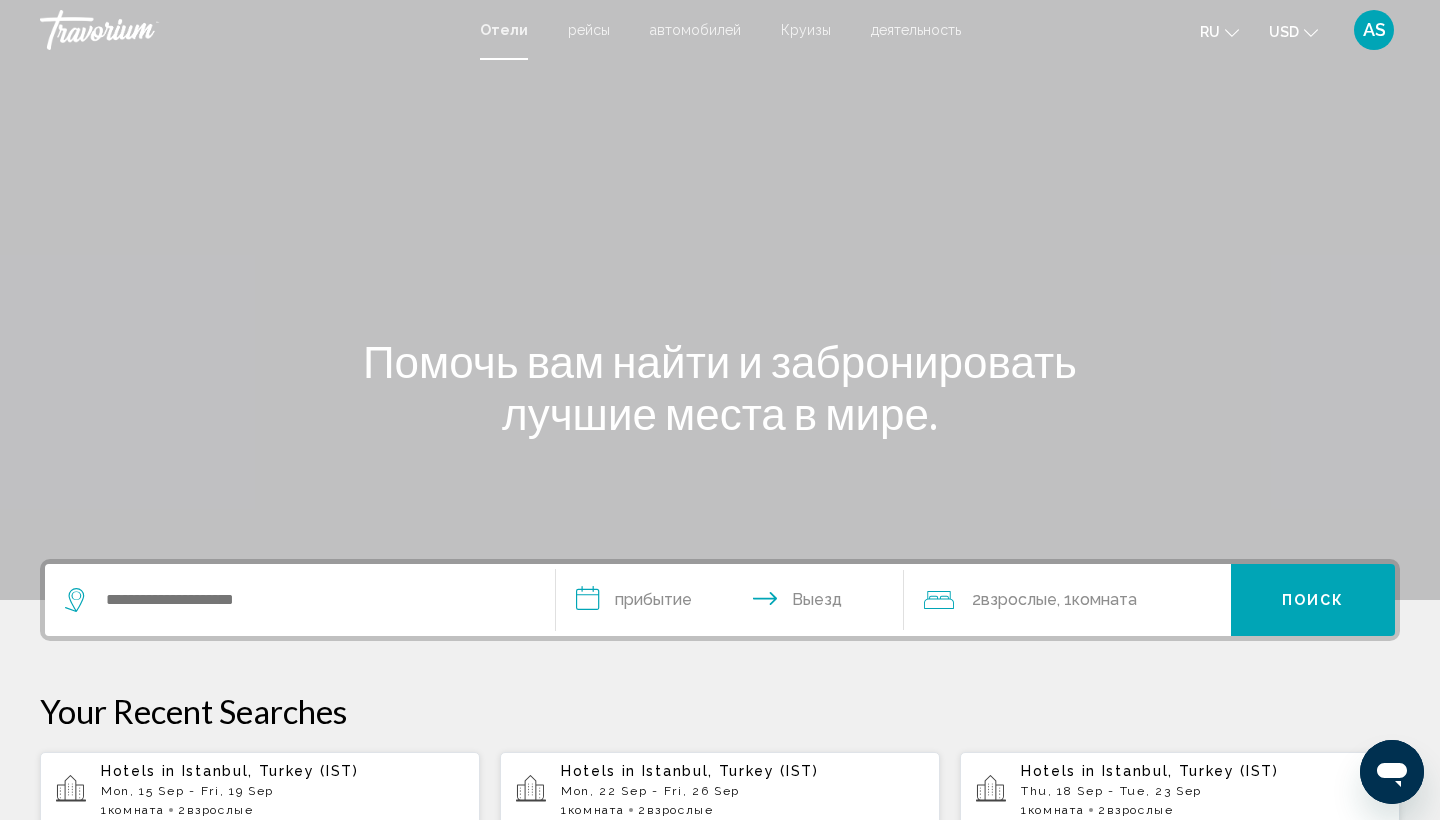 click on "Hotels in    [CITY], [COUNTRY] ([AIRPORT_CODE])  [DAY], [MONTH] [DAY] - [DAY], [MONTH] [DAY]  1  Комната номера 2  Взрослый Взрослые" at bounding box center (282, 790) 